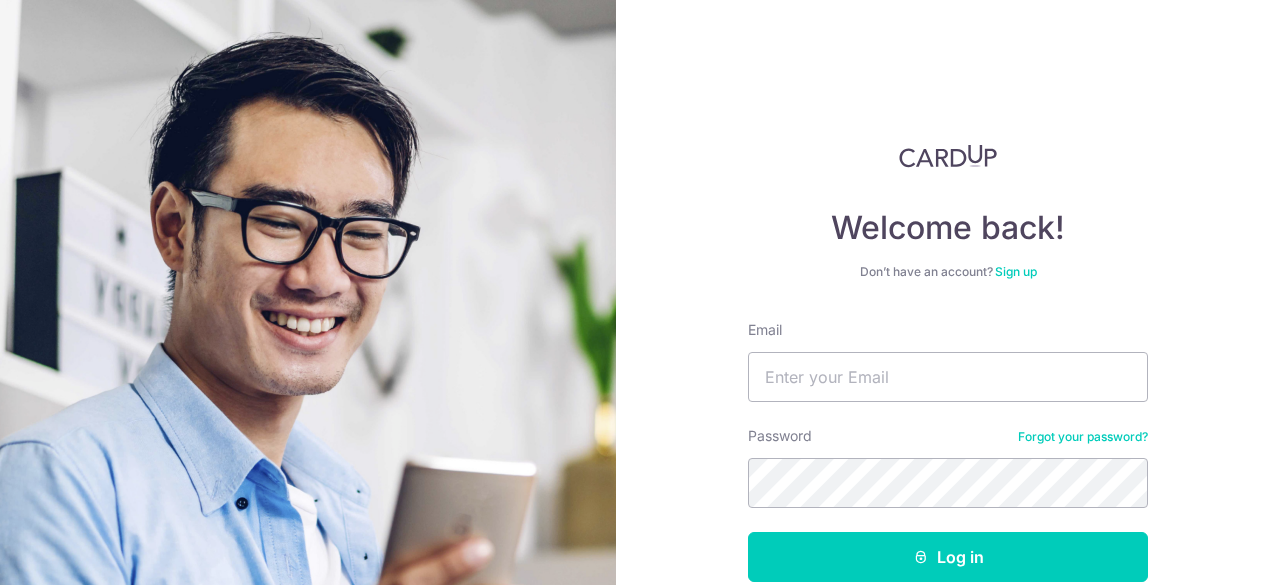 scroll, scrollTop: 0, scrollLeft: 0, axis: both 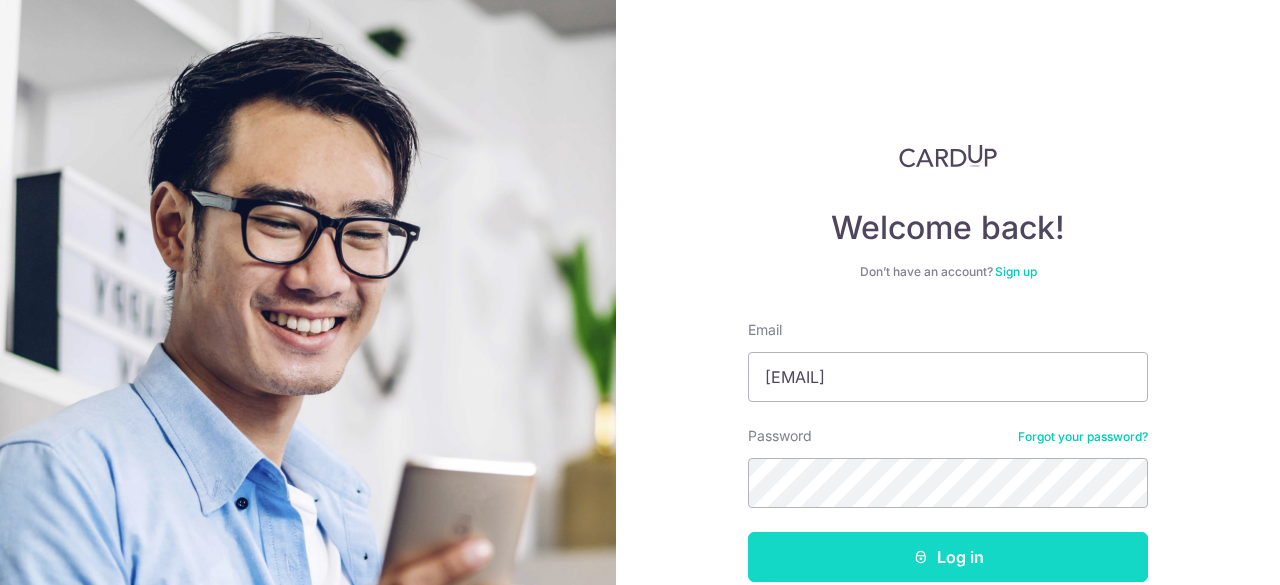 click on "Log in" at bounding box center (948, 557) 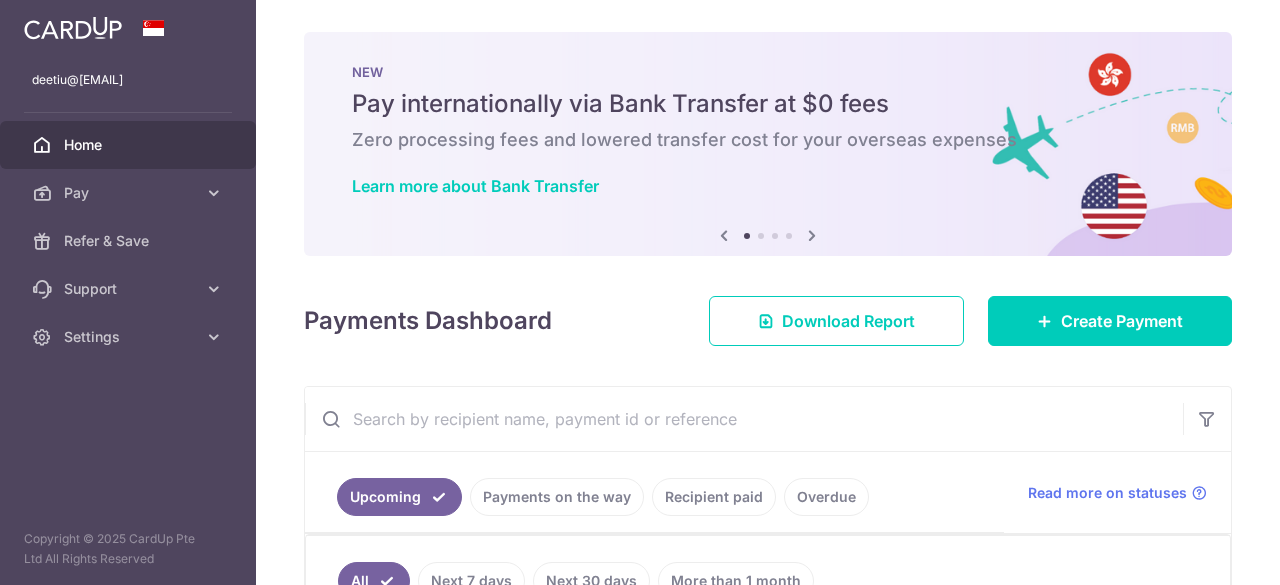 scroll, scrollTop: 0, scrollLeft: 0, axis: both 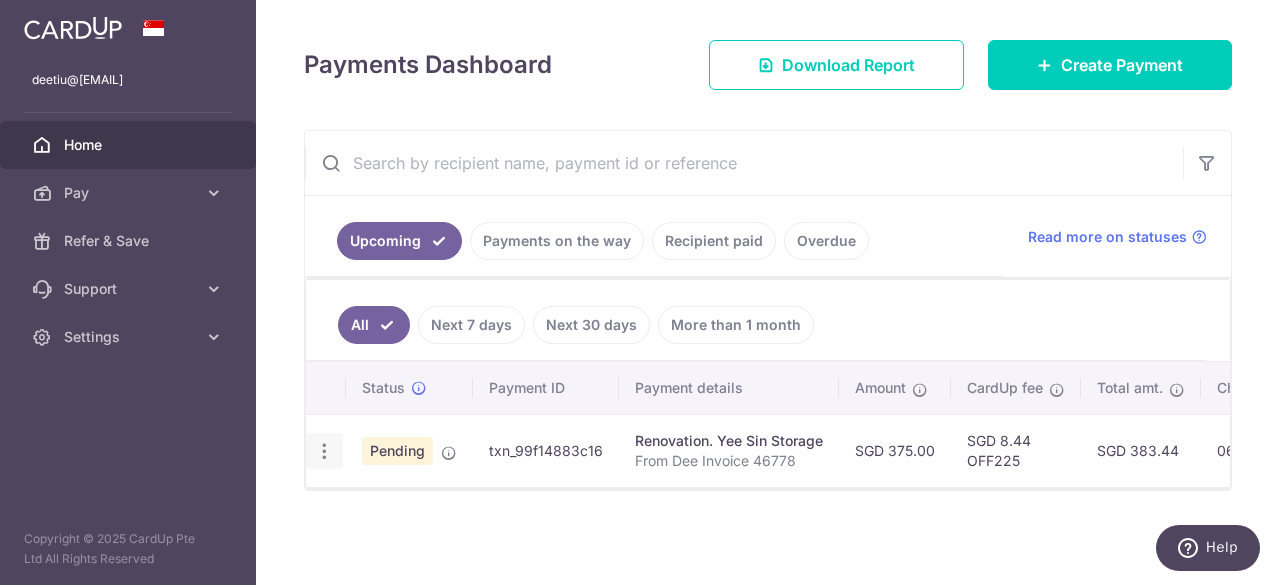 click at bounding box center (324, 451) 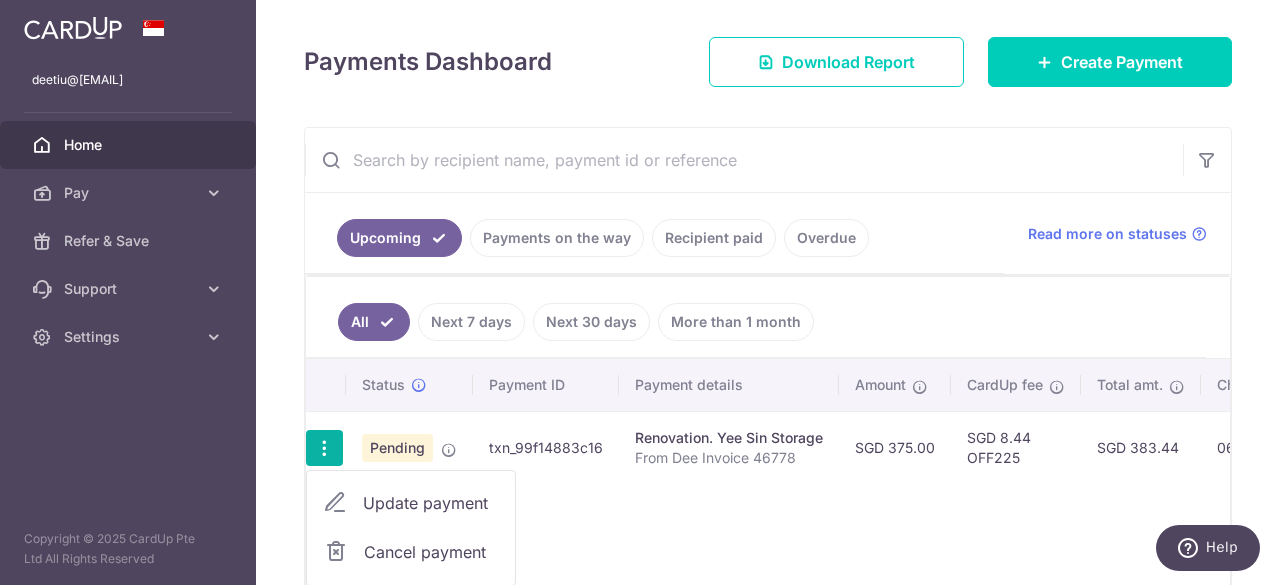 scroll, scrollTop: 359, scrollLeft: 0, axis: vertical 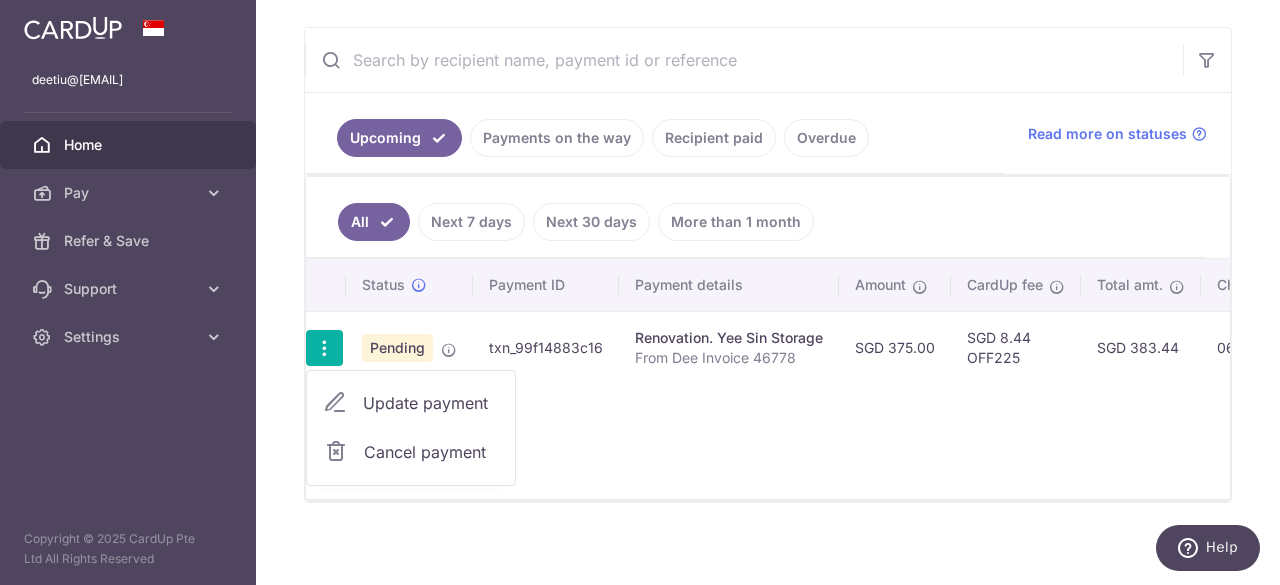 click on "Update payment" at bounding box center (431, 403) 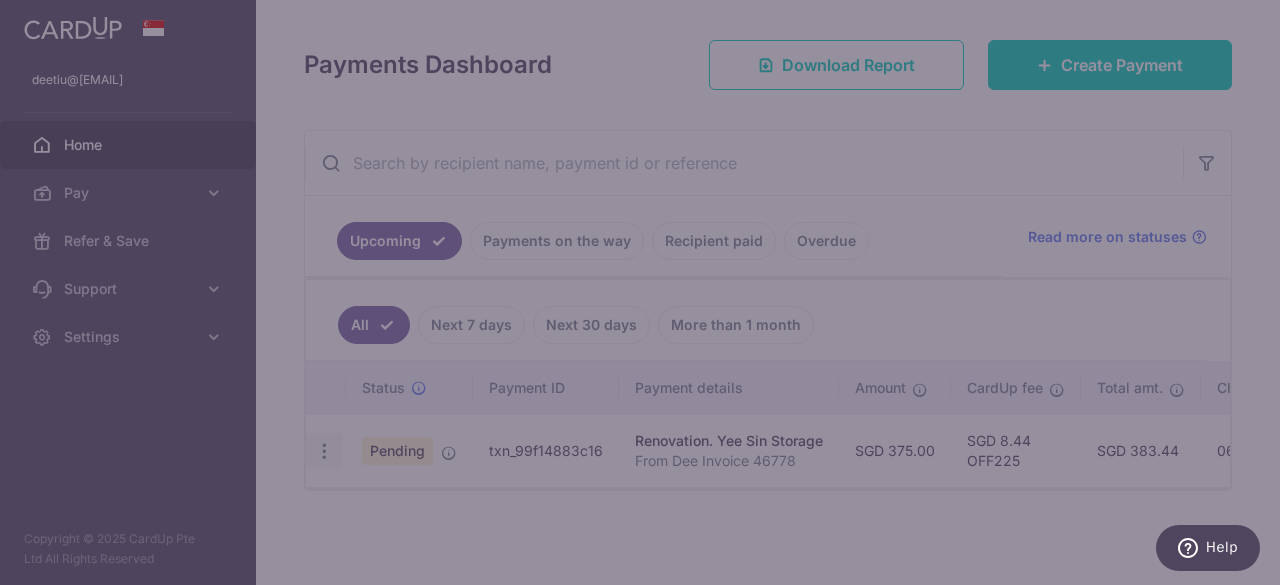 type on "OFF225" 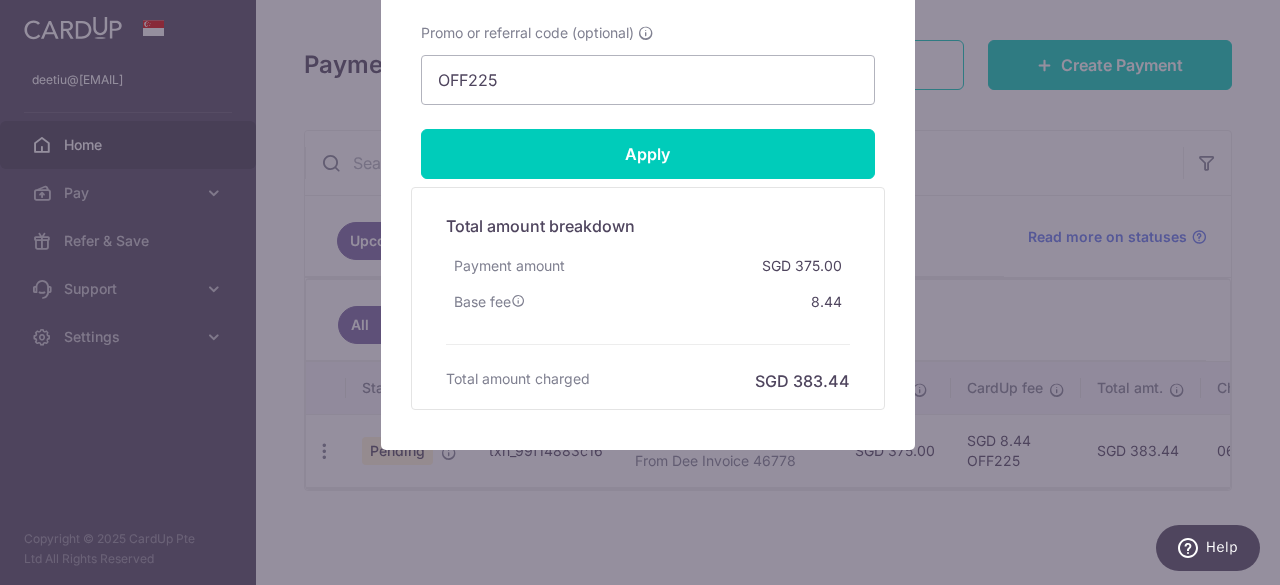 scroll, scrollTop: 1185, scrollLeft: 0, axis: vertical 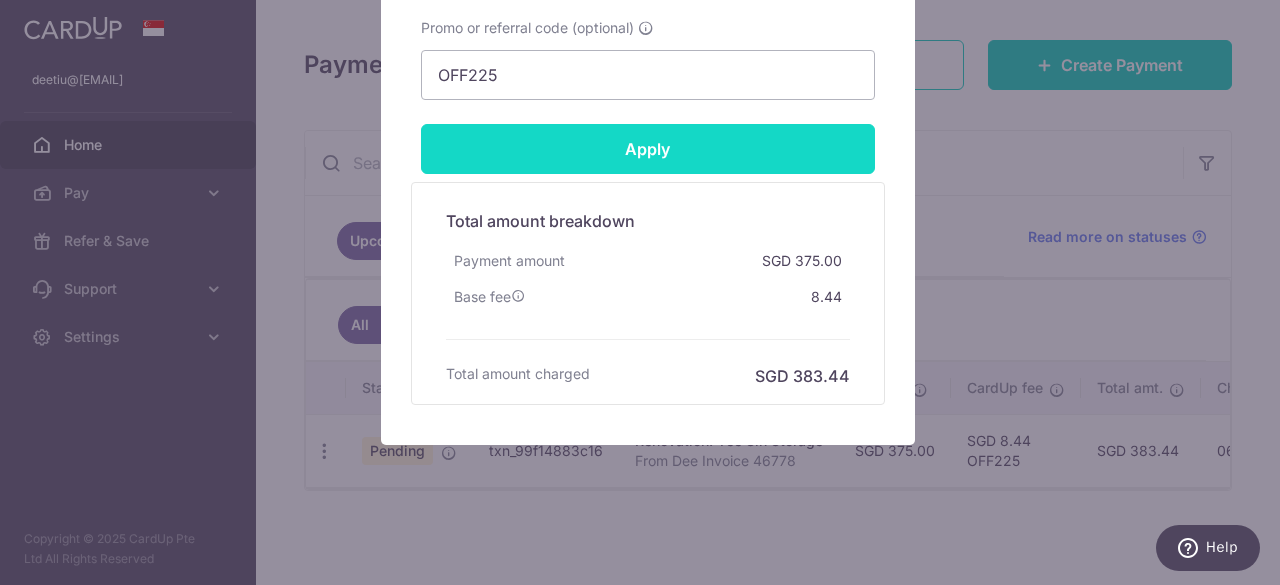click on "Apply" at bounding box center (648, 149) 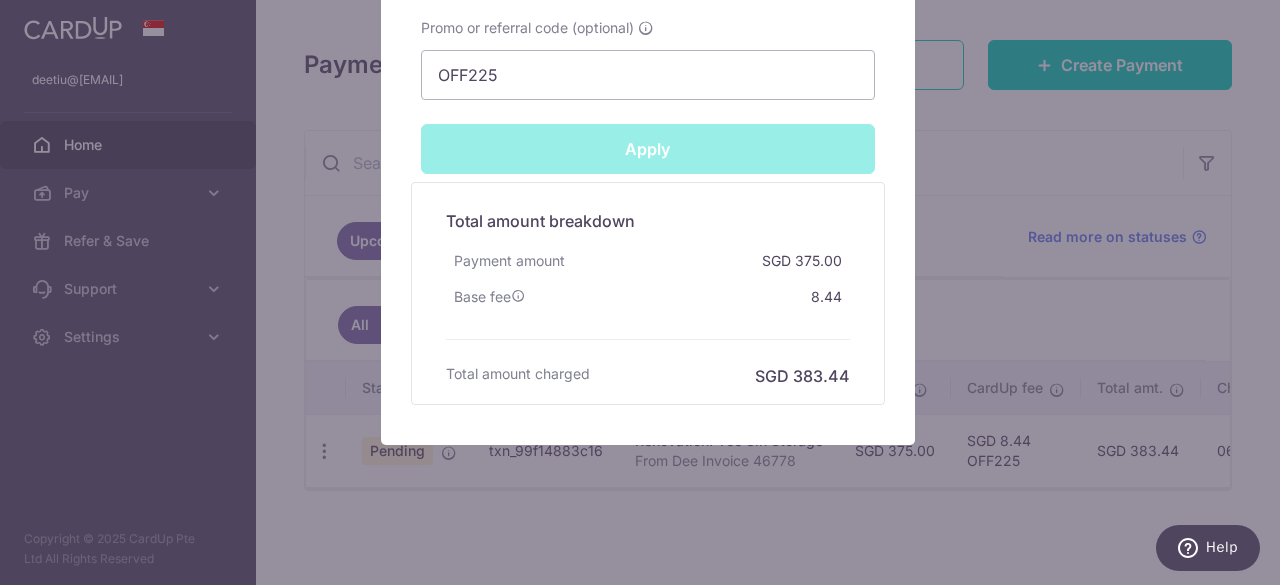 type on "Successfully Applied" 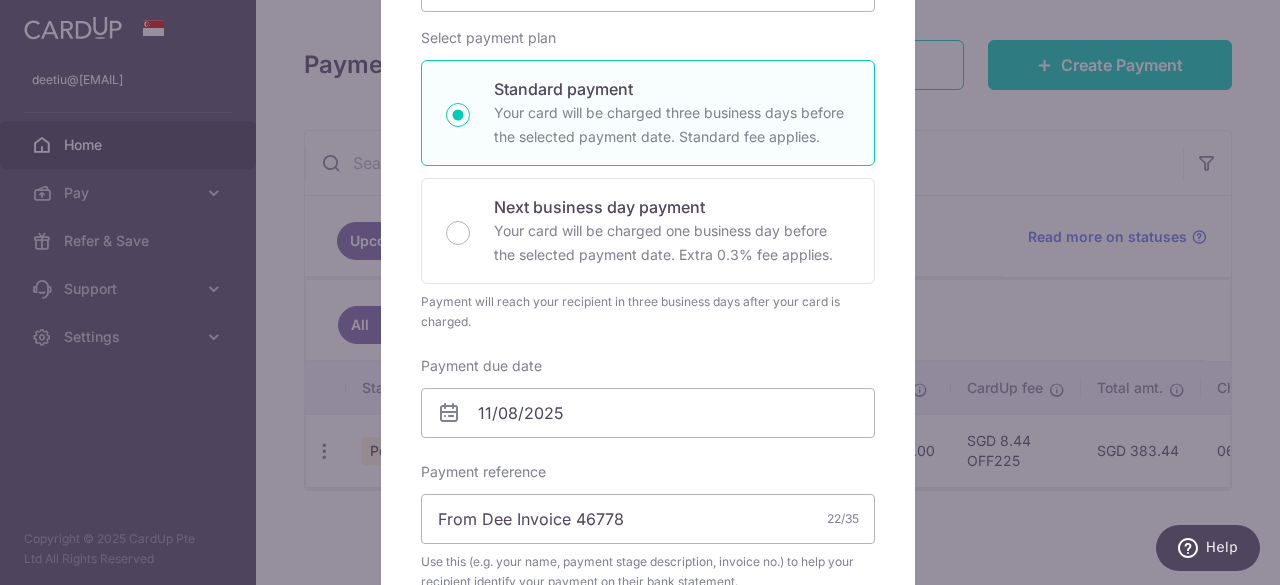 scroll, scrollTop: 154, scrollLeft: 0, axis: vertical 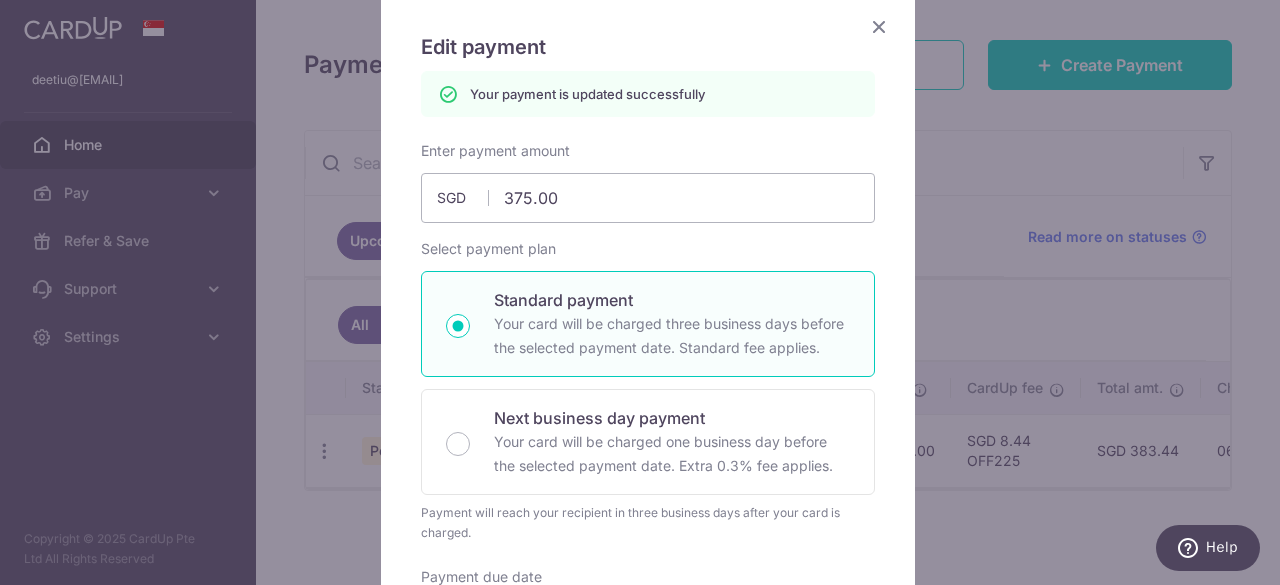 click at bounding box center (879, 26) 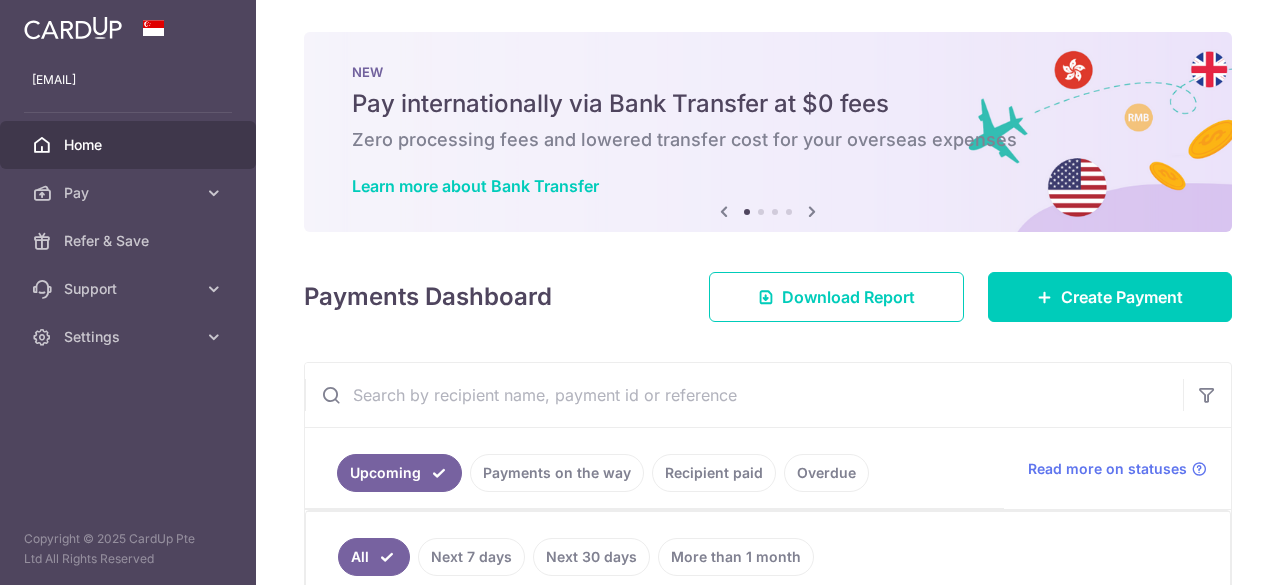 scroll, scrollTop: 0, scrollLeft: 0, axis: both 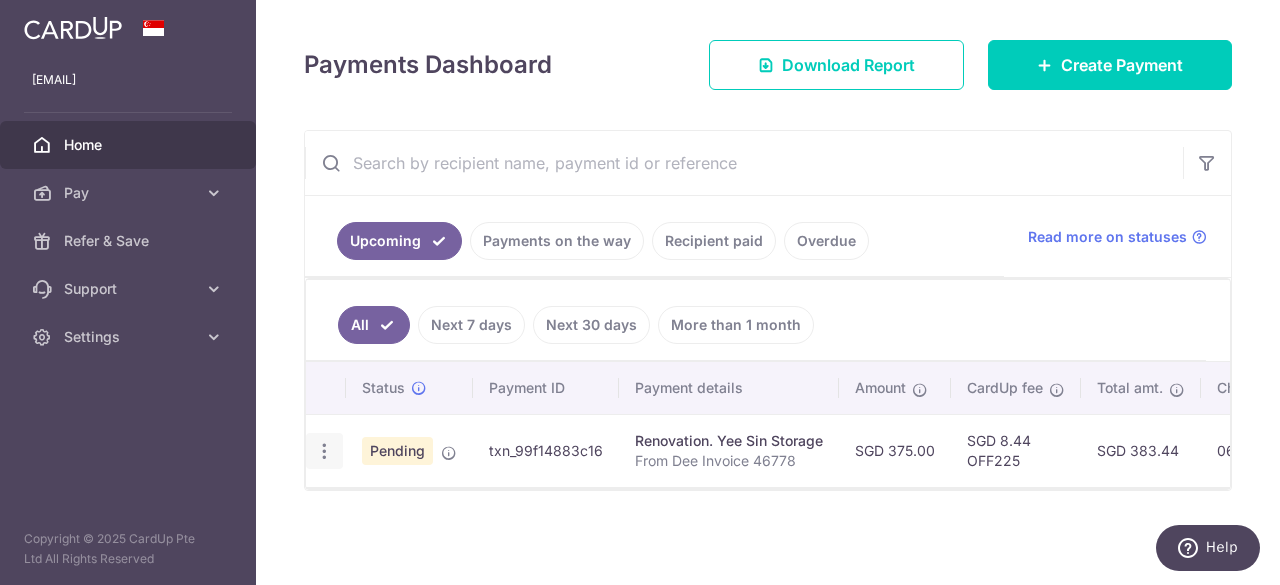 click at bounding box center (324, 451) 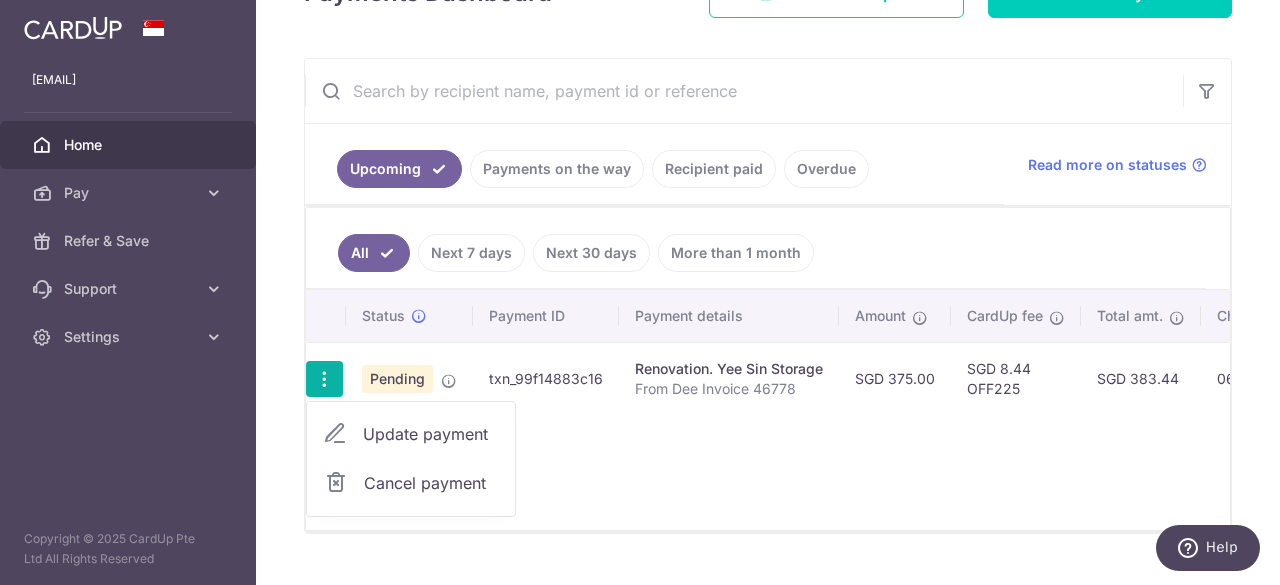 scroll, scrollTop: 374, scrollLeft: 0, axis: vertical 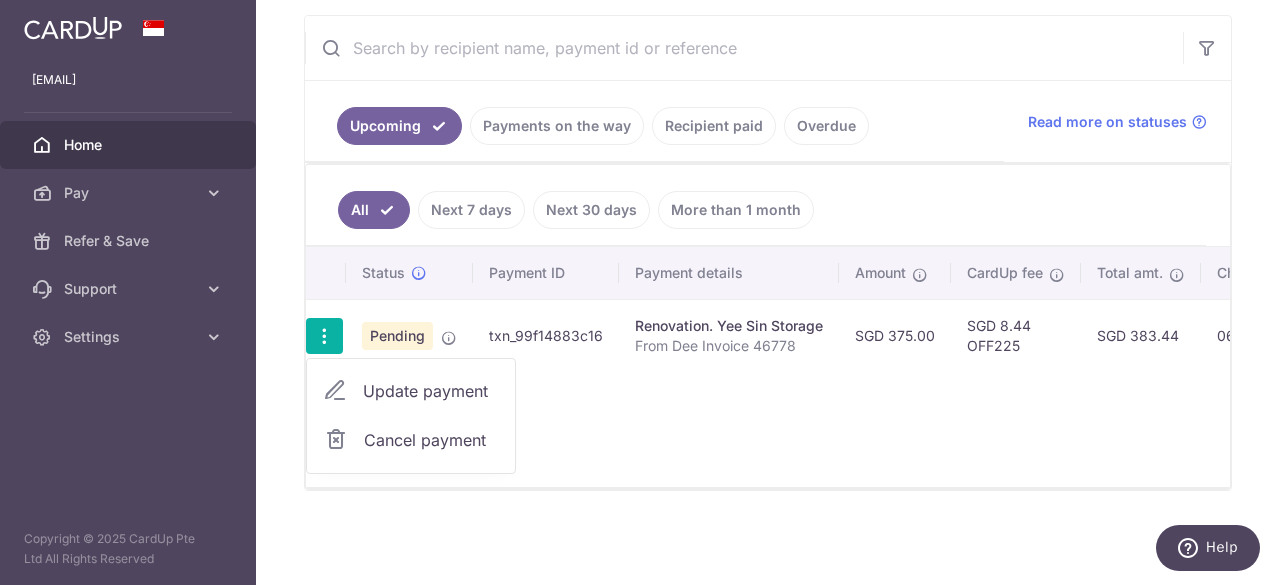 click on "Update payment" at bounding box center [431, 391] 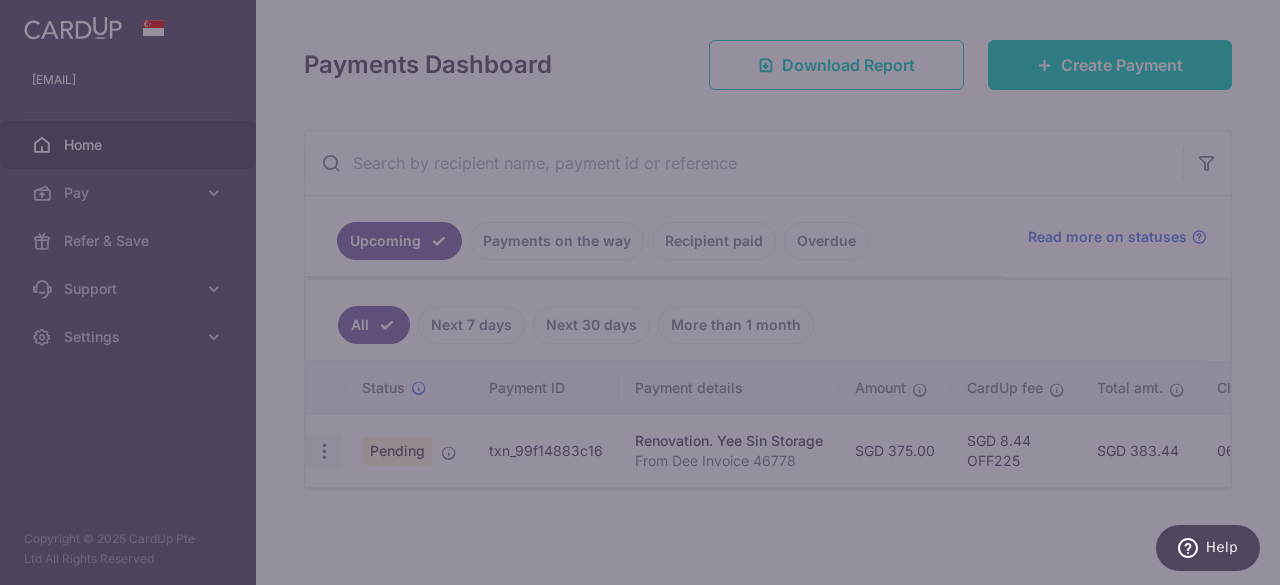 type on "OFF225" 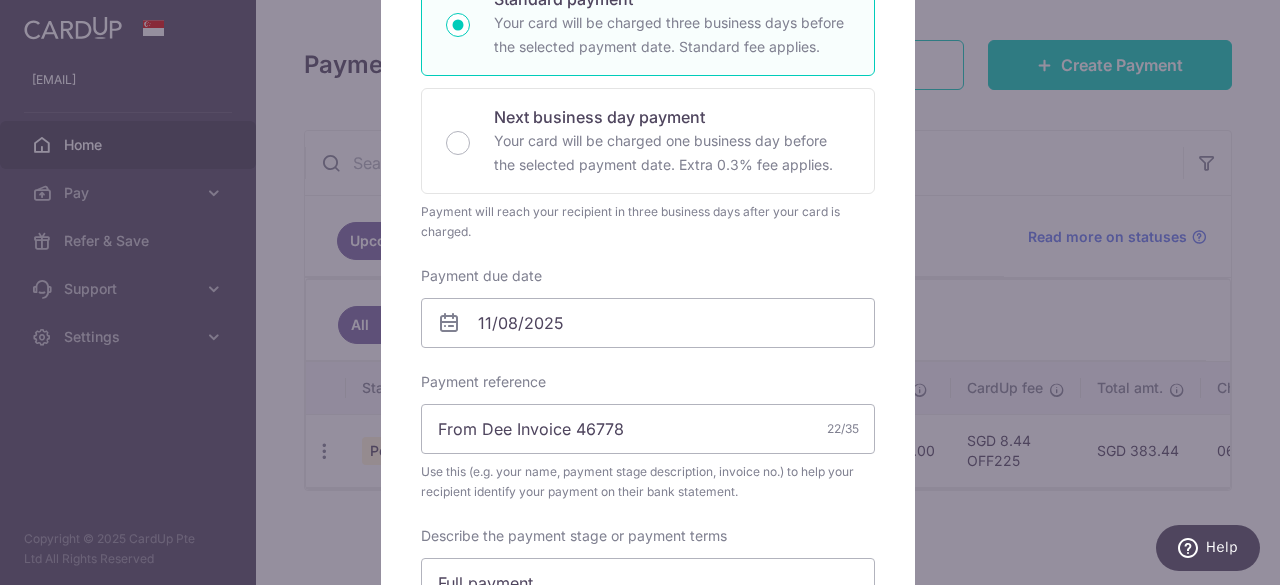 scroll, scrollTop: 0, scrollLeft: 0, axis: both 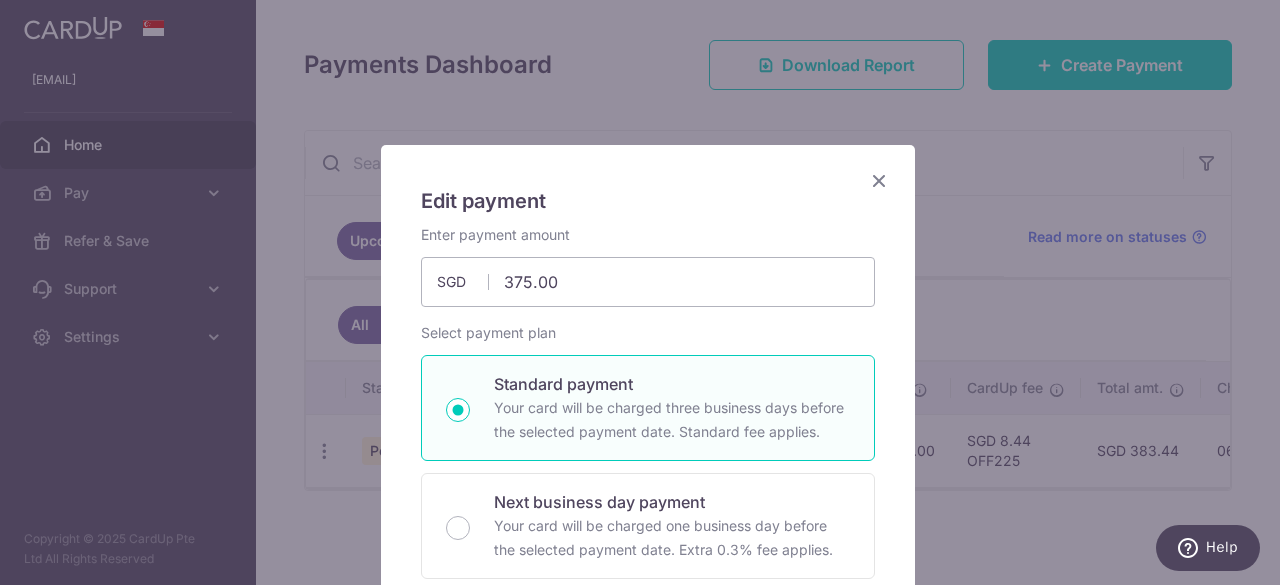 click at bounding box center [879, 180] 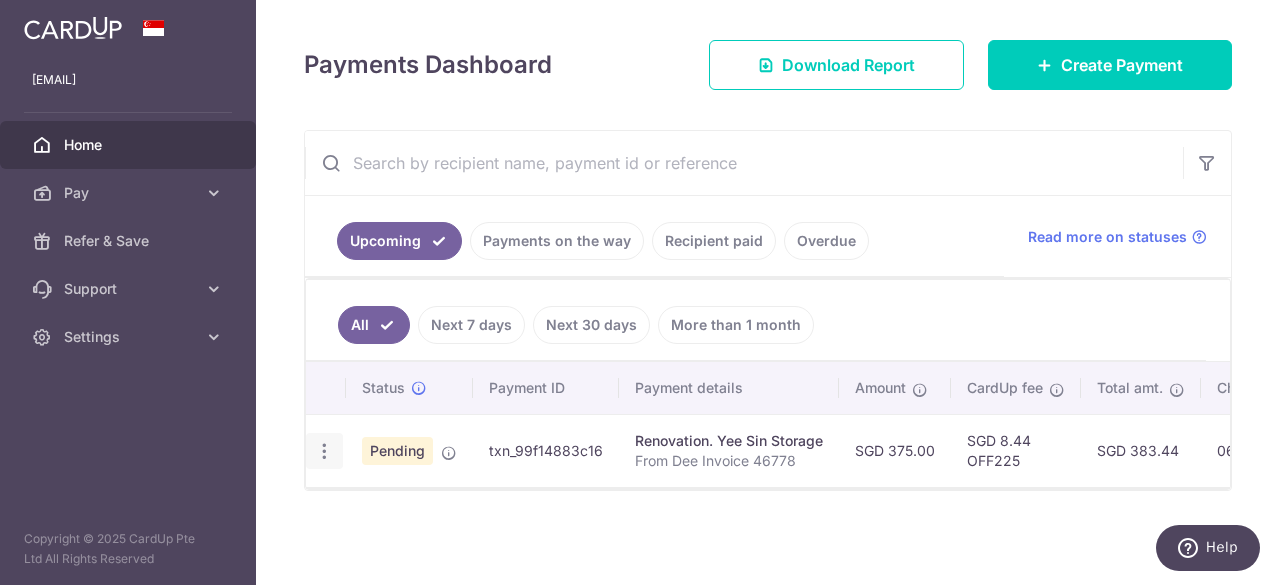 click at bounding box center (324, 451) 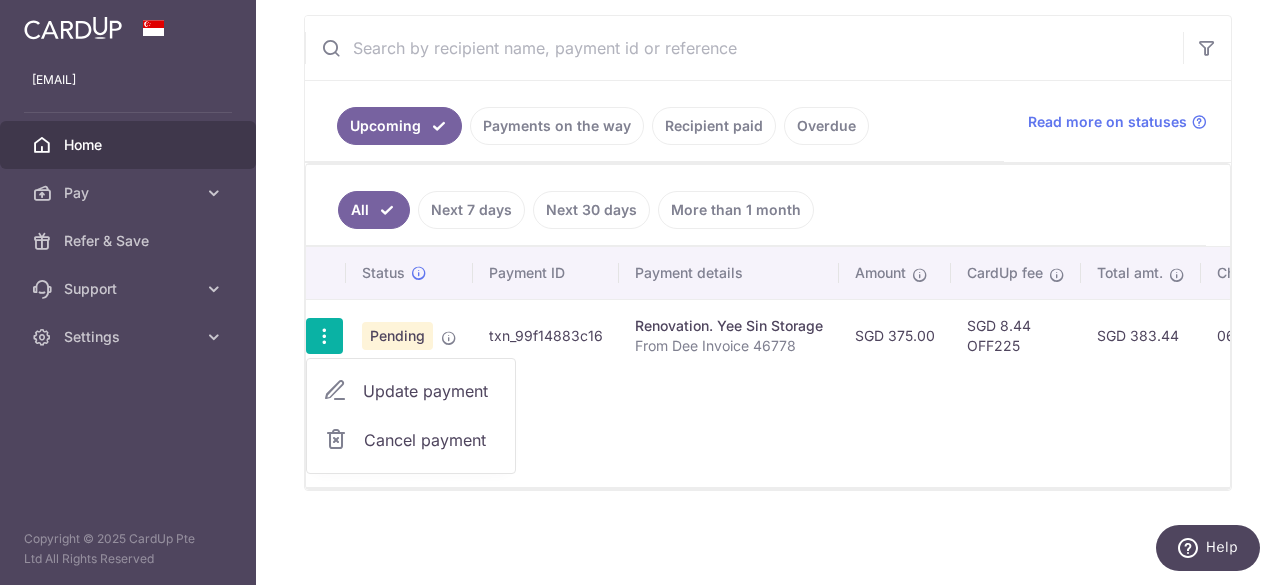 scroll, scrollTop: 374, scrollLeft: 0, axis: vertical 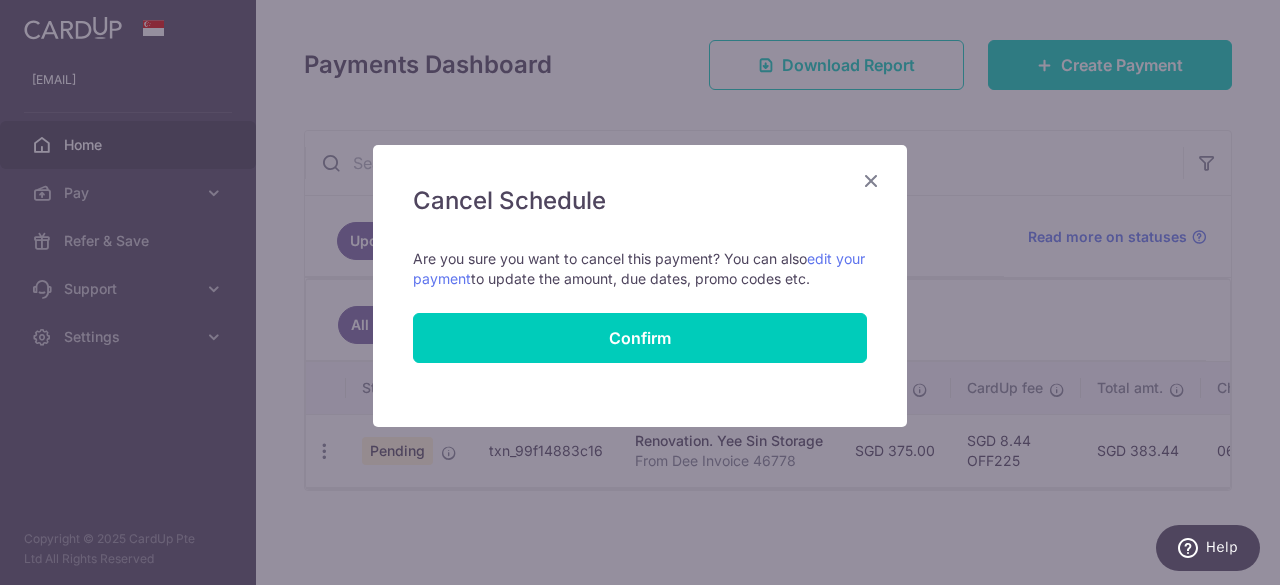 click at bounding box center [871, 180] 